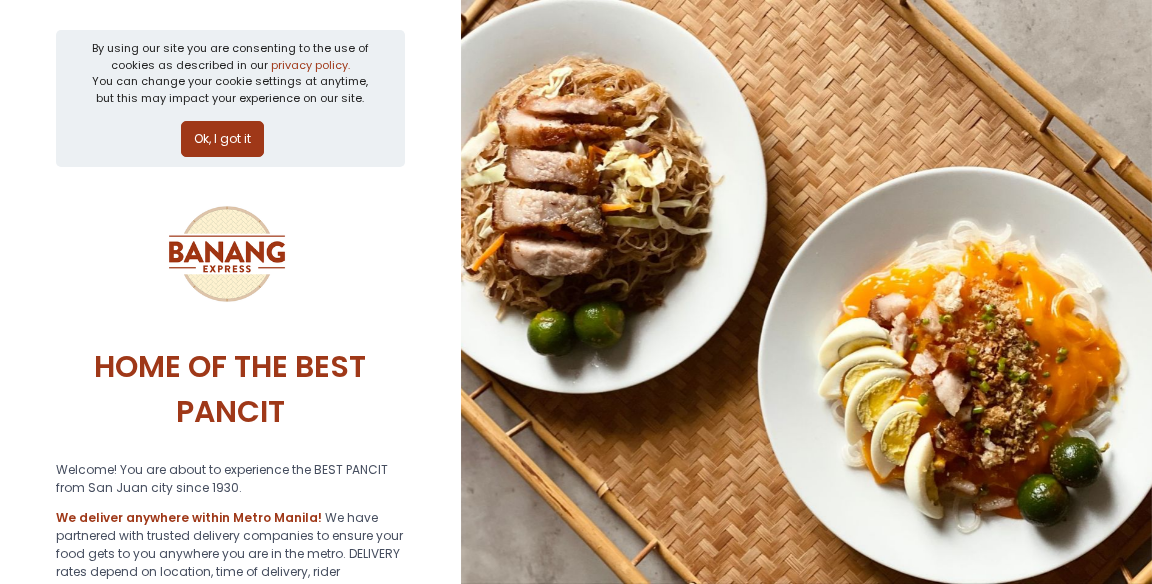 scroll, scrollTop: 0, scrollLeft: 0, axis: both 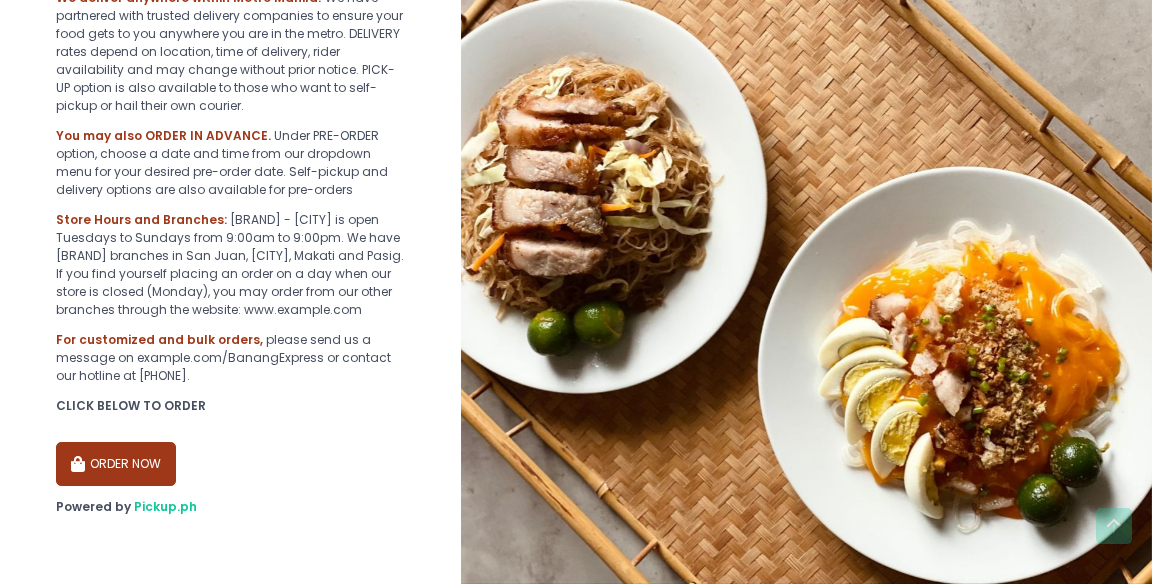 click on "ORDER NOW" at bounding box center (116, 464) 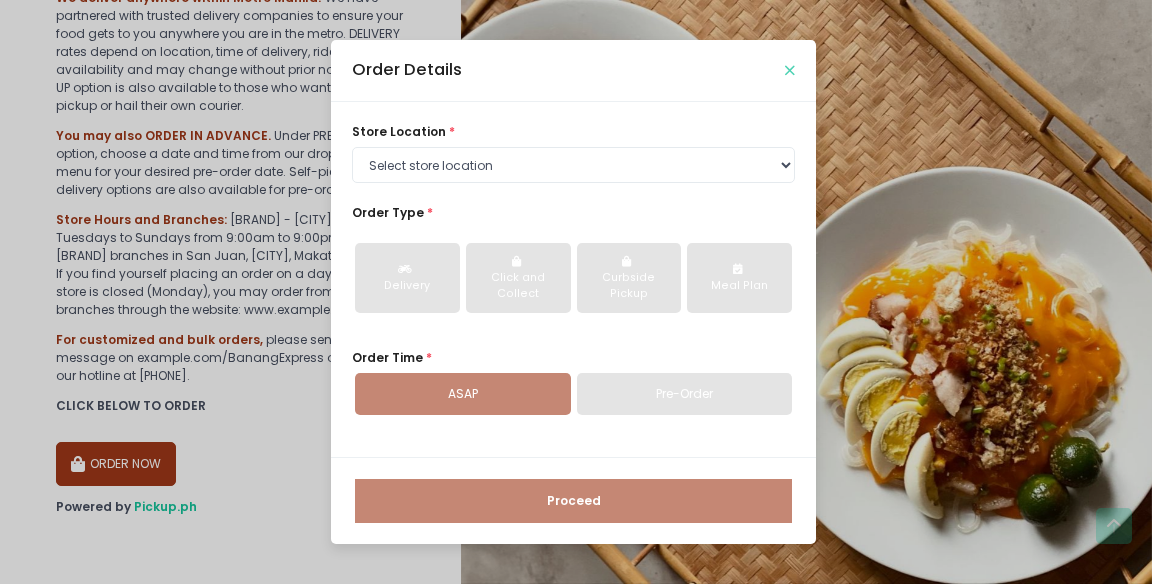 click at bounding box center (790, 70) 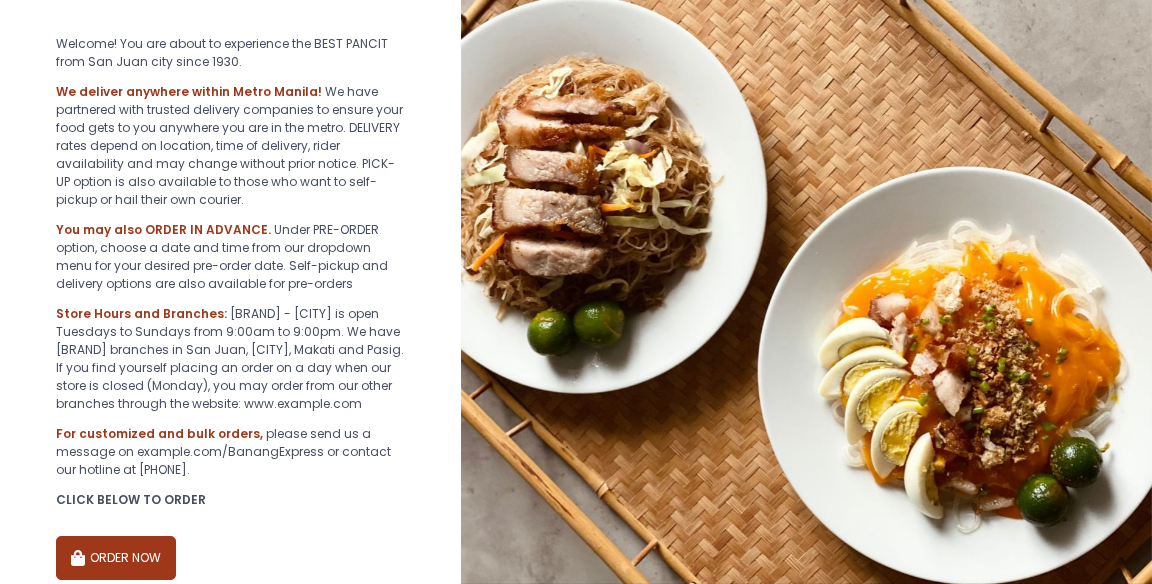 scroll, scrollTop: 292, scrollLeft: 0, axis: vertical 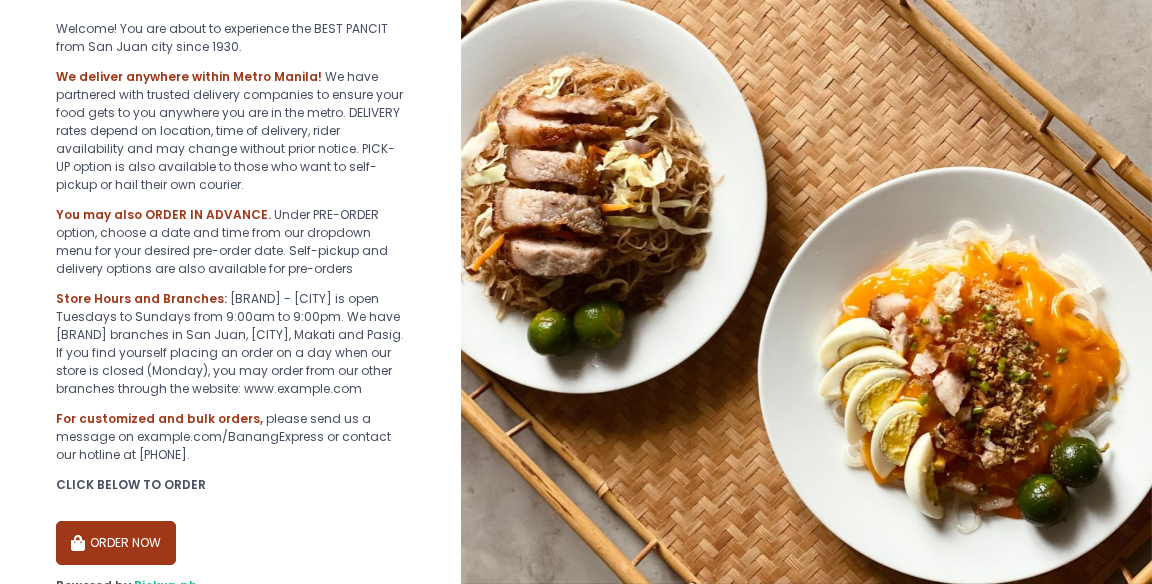 click on "ORDER NOW" at bounding box center [116, 543] 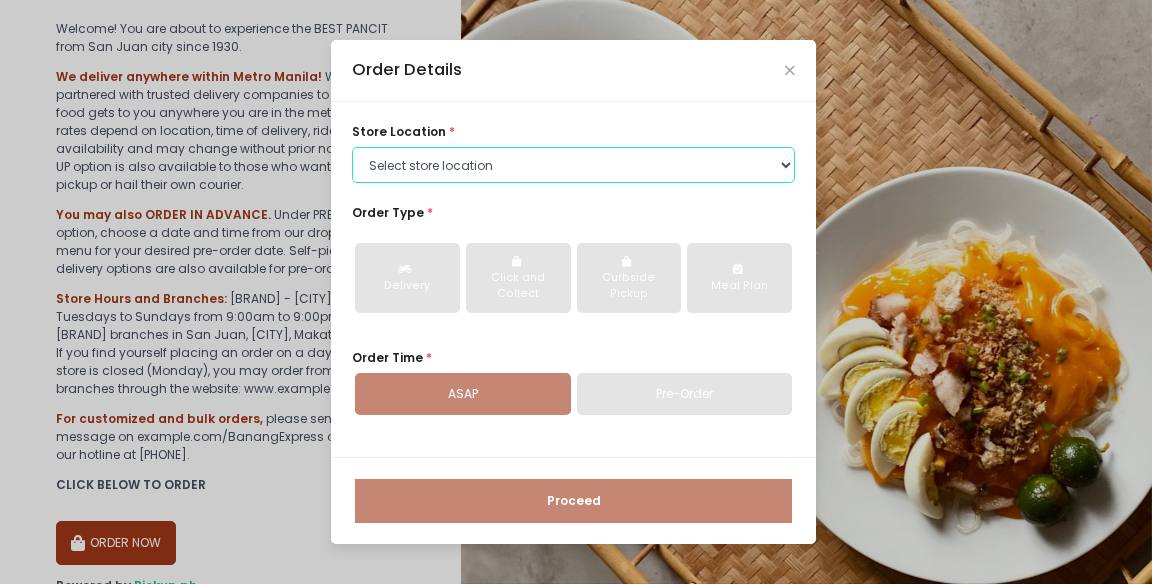 click on "Select store location BANANG EXPRESS - Paco, Manila  BANANG EXPRESS - Holy Spirit Drive, Quezon City" at bounding box center (573, 165) 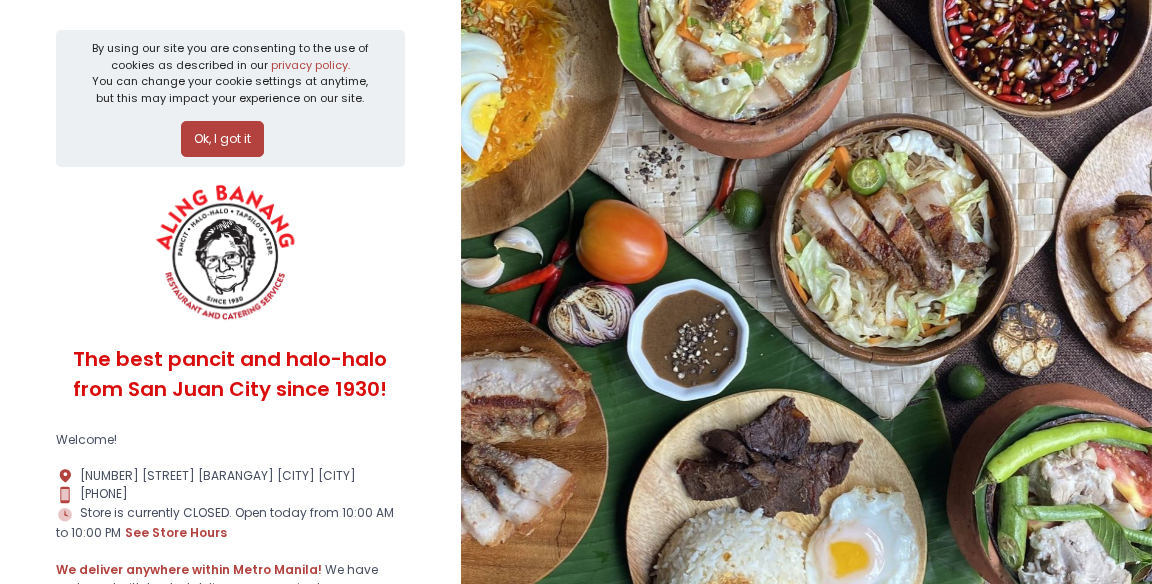 scroll, scrollTop: 0, scrollLeft: 0, axis: both 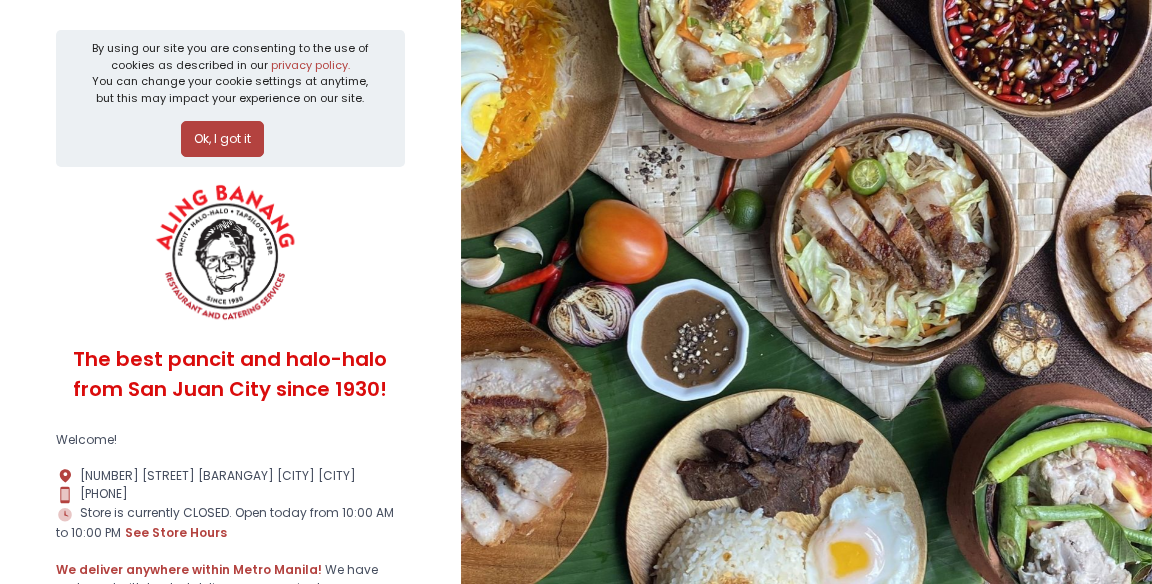 click on "By using our site you are consenting to the use of cookies as described in our   privacy policy. You can change your cookie settings at anytime, but this may impact your experience on our site. Ok, I got it The best pancit and halo-halo from San Juan City since 1930! Welcome!   Location Created with Sketch.     34 Countryside Dr Brgy Sta Lucia Pasig City     Contact Number Created with Sketch.   09153413183 Store Hours Created with Sketch.   Store is currently CLOSED.  Open today from  10:00 AM to 10:00 PM    see store hours We deliver anywhere within Metro Manila!   We have partnered with trusted delivery companies to ensure your food gets to you anywhere you are in the metro. DELIVERY rates depend on location, time of delivery, rider availability and may change without prior notice. PICK-UP option is also available to those who want to self-pickup or hail their own courier. You may also ORDER IN ADVANCE.   Store Hours and Branches:   For customized and bulk orders,   CLICK BELOW TO ORDER: ORDER NOW" at bounding box center (230, 623) 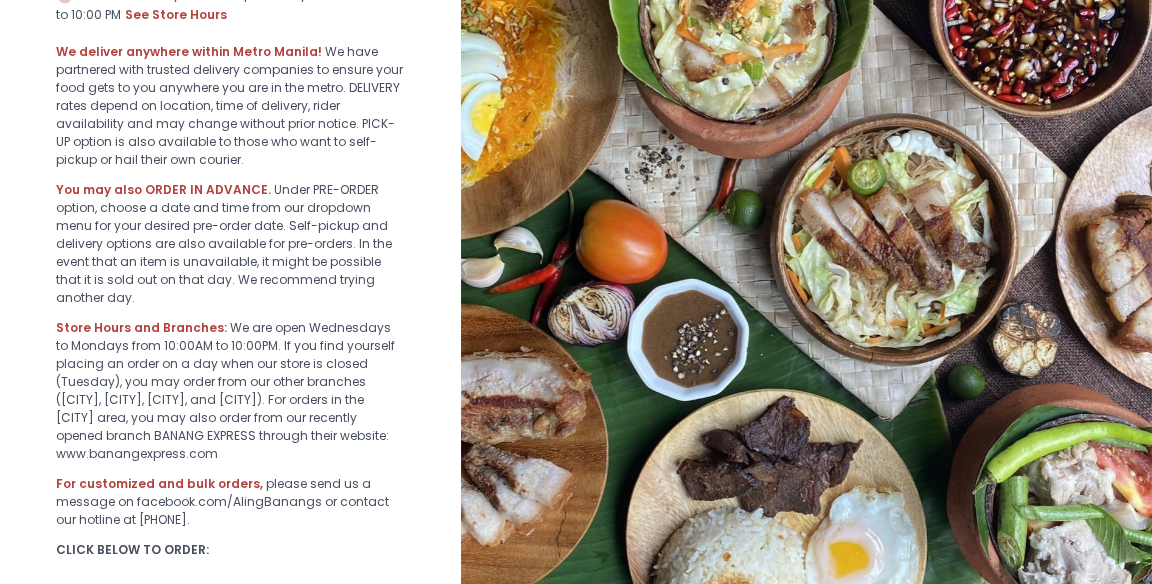 scroll, scrollTop: 398, scrollLeft: 0, axis: vertical 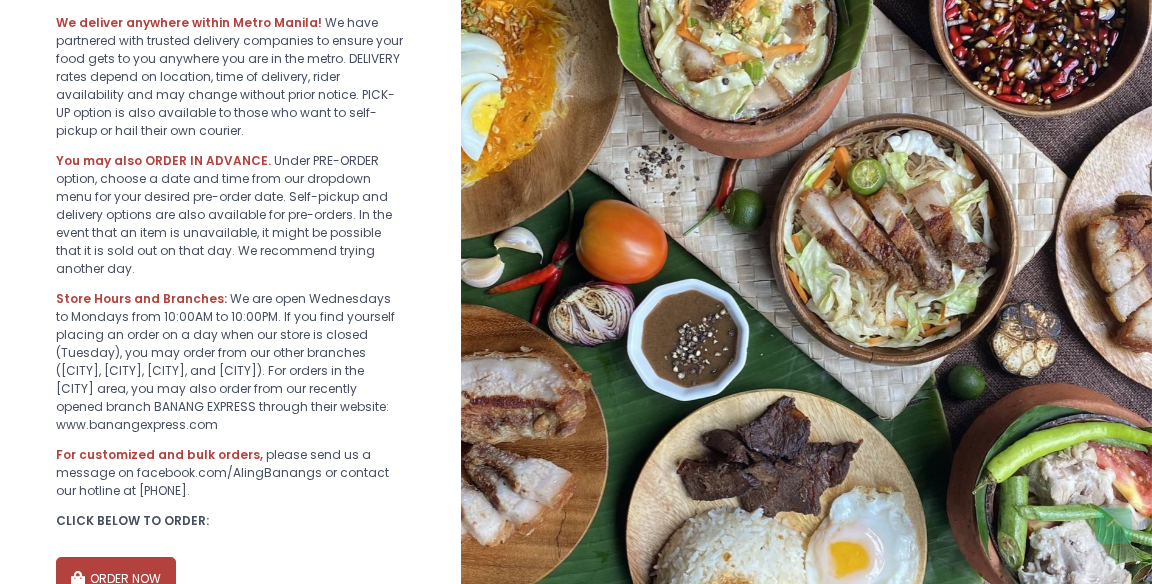 click on "ORDER NOW" at bounding box center (116, 579) 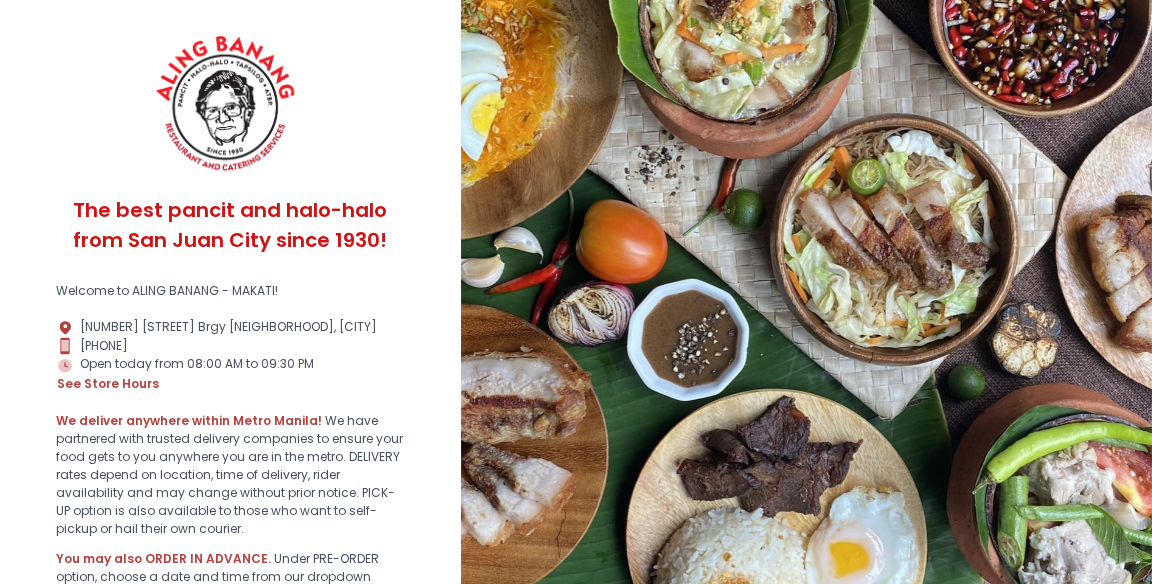 scroll, scrollTop: 0, scrollLeft: 0, axis: both 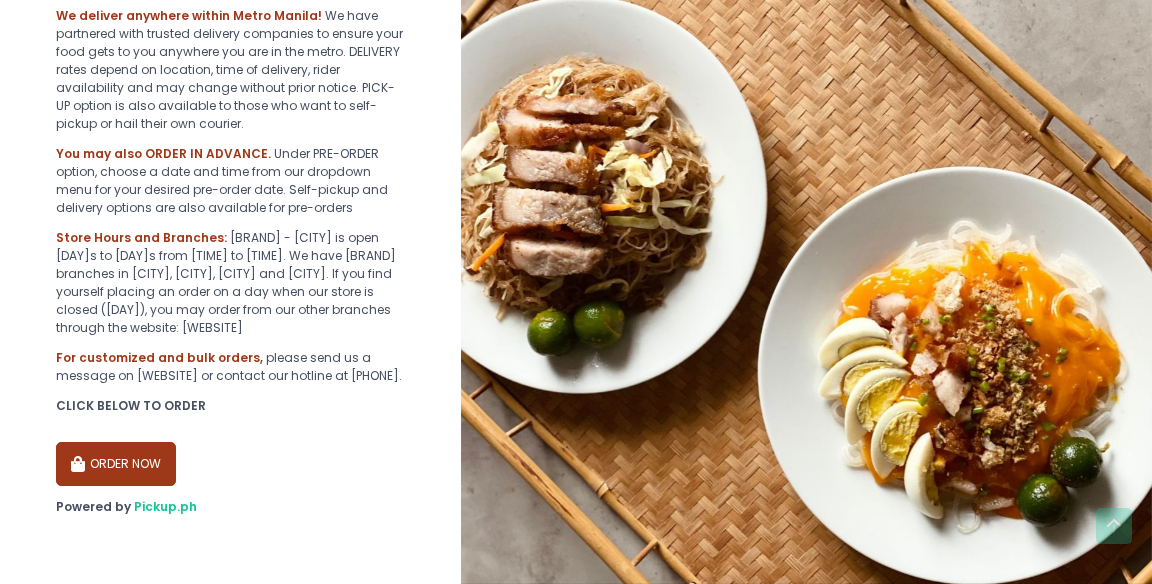 click at bounding box center (80, 465) 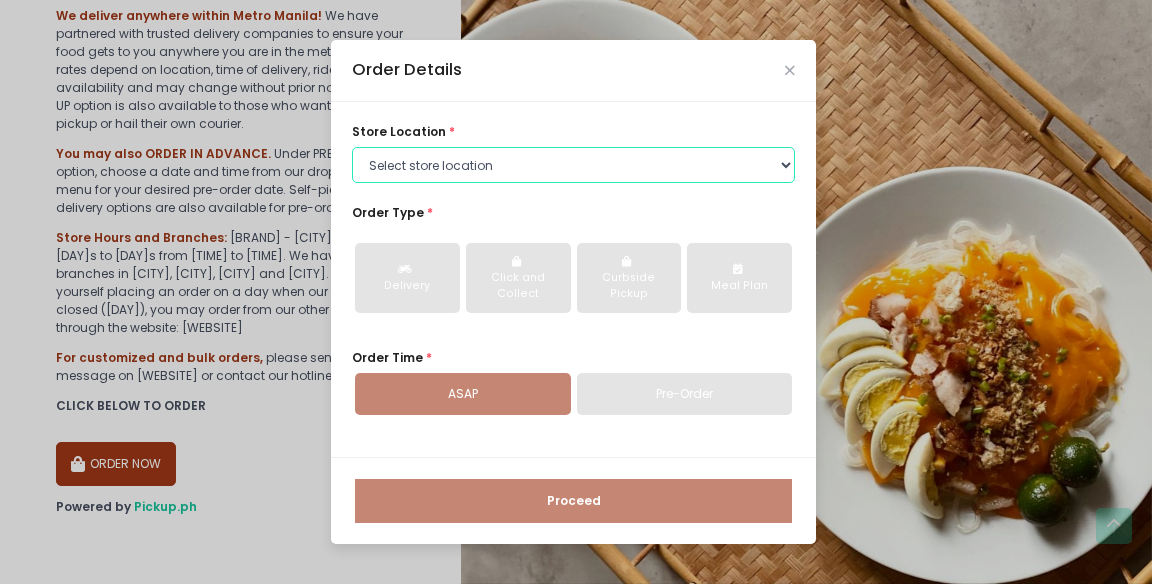 click on "Select store location [BRAND] - [CITY], [CITY]  [BRAND] - [STREET], [CITY]" at bounding box center [573, 165] 